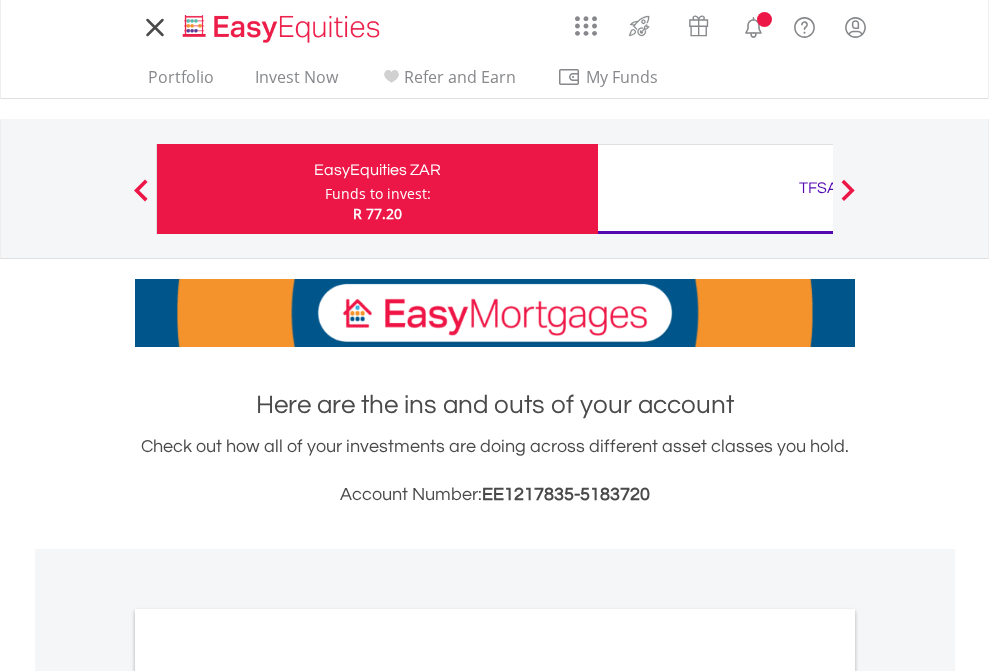 scroll, scrollTop: 0, scrollLeft: 0, axis: both 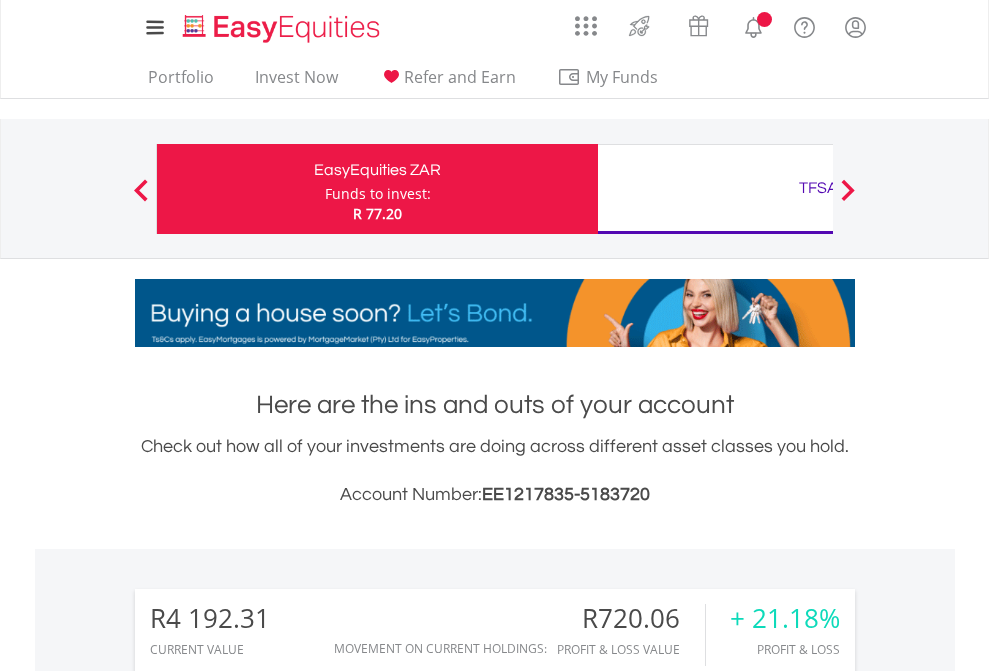 click on "Funds to invest:" at bounding box center (378, 194) 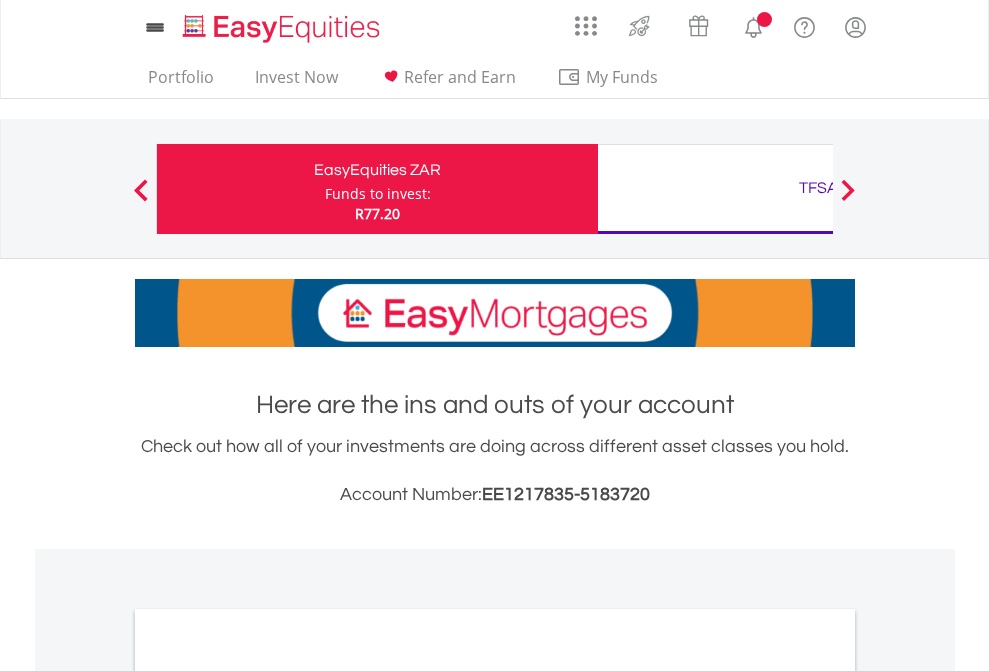 scroll, scrollTop: 0, scrollLeft: 0, axis: both 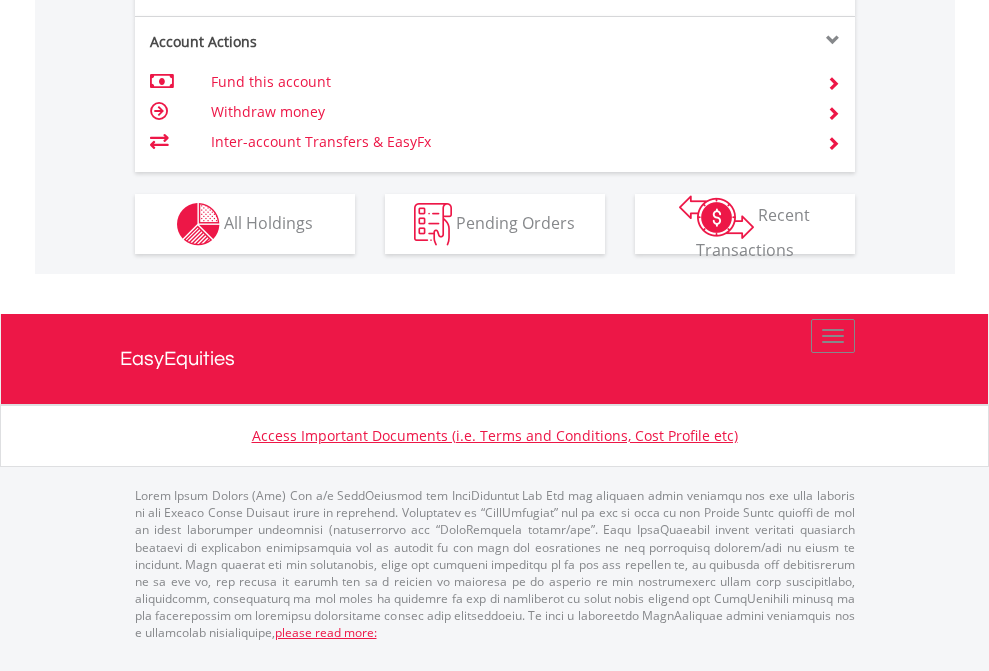 click on "Investment types" at bounding box center (706, -337) 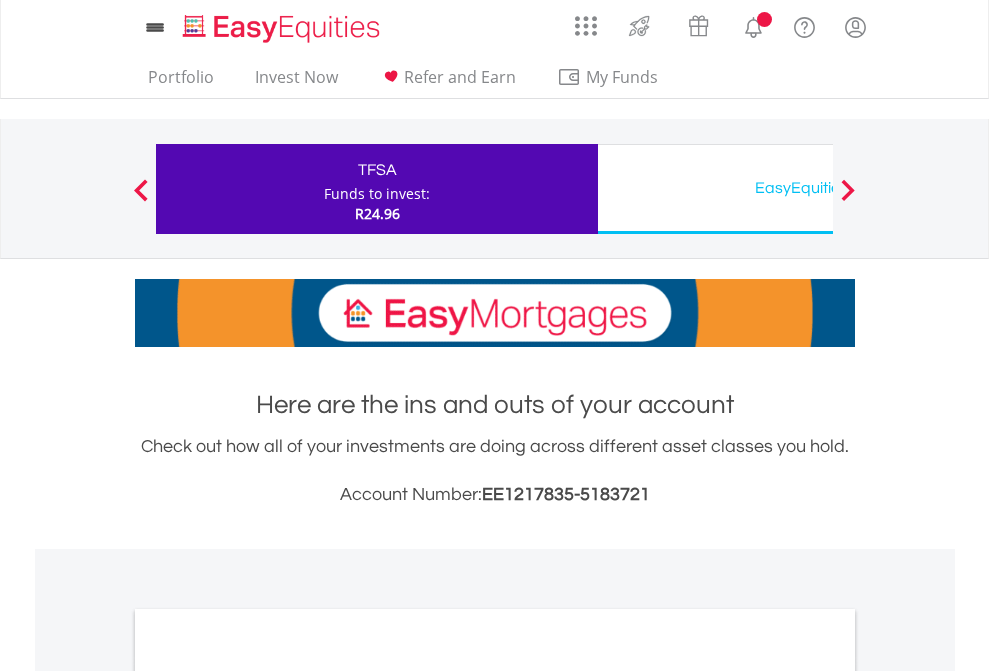 scroll, scrollTop: 0, scrollLeft: 0, axis: both 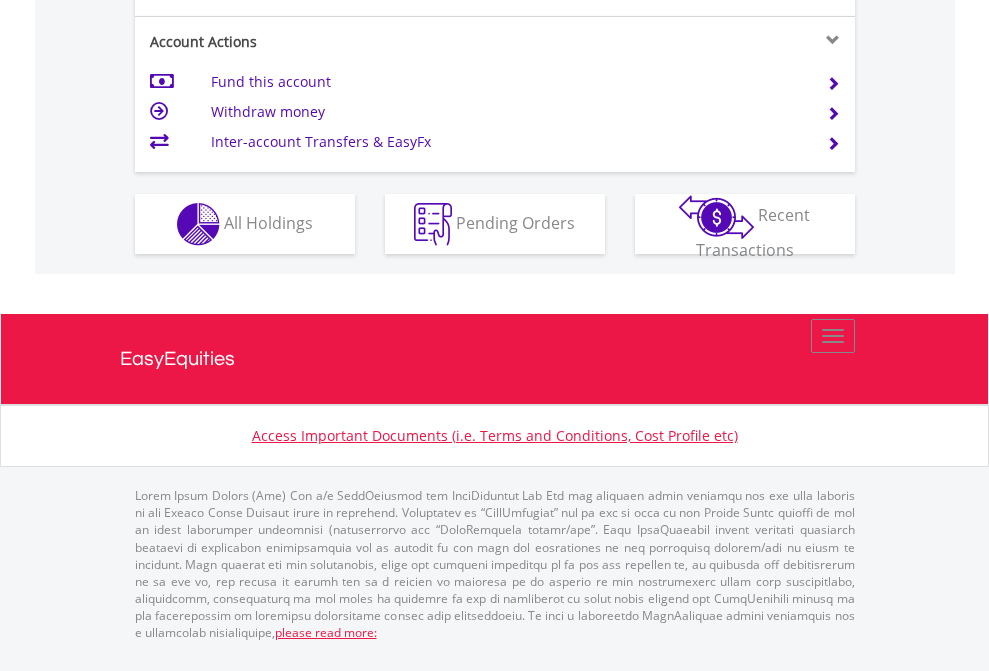 click on "Investment types" at bounding box center [706, -337] 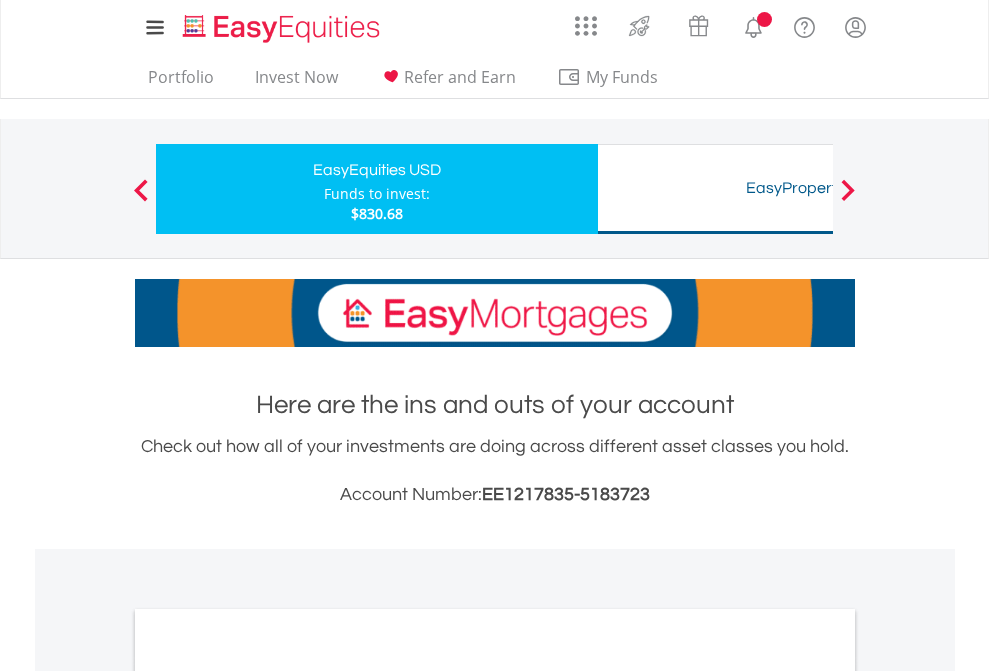 scroll, scrollTop: 0, scrollLeft: 0, axis: both 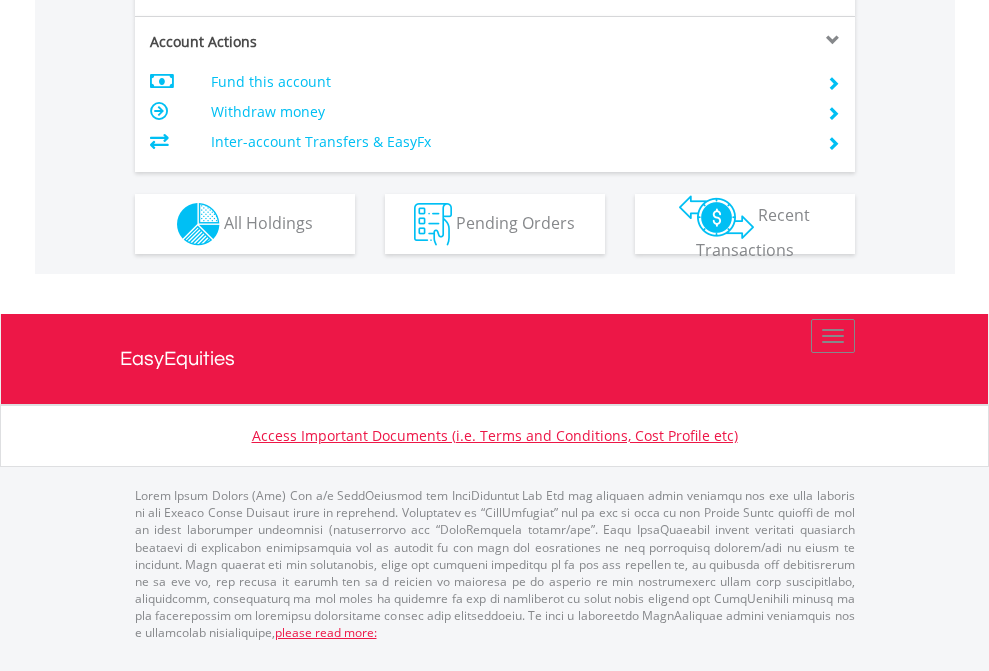 click on "Investment types" at bounding box center (706, -337) 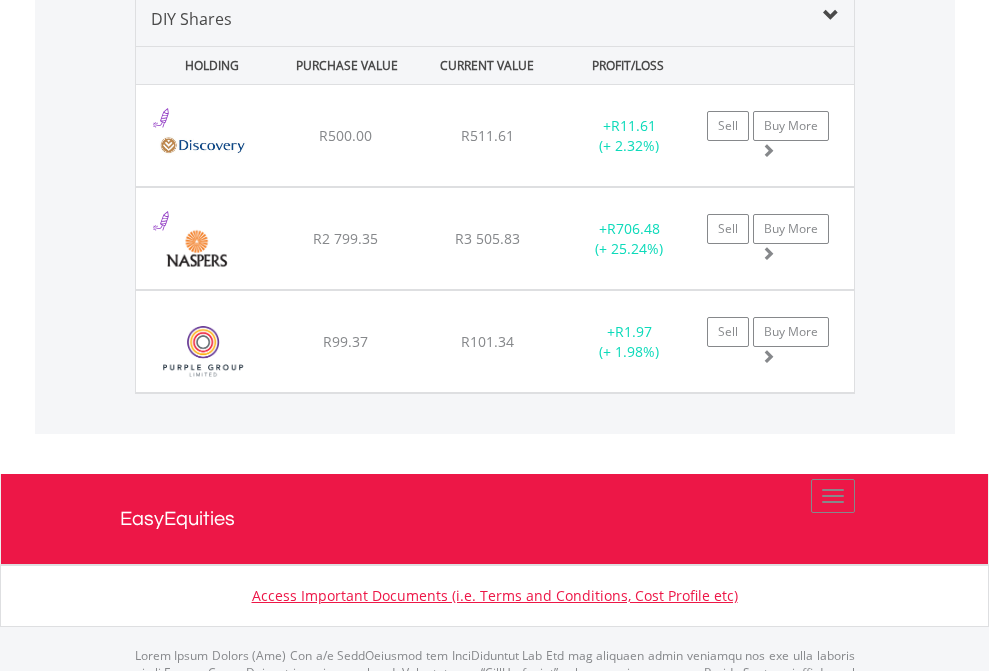 scroll, scrollTop: 1933, scrollLeft: 0, axis: vertical 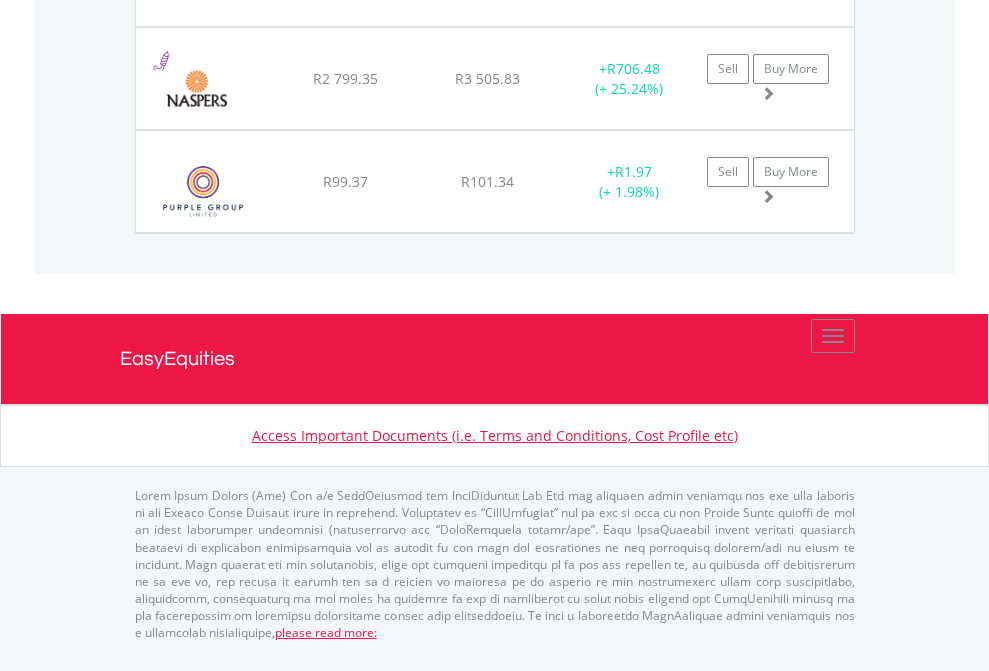 click on "TFSA" at bounding box center (818, -1174) 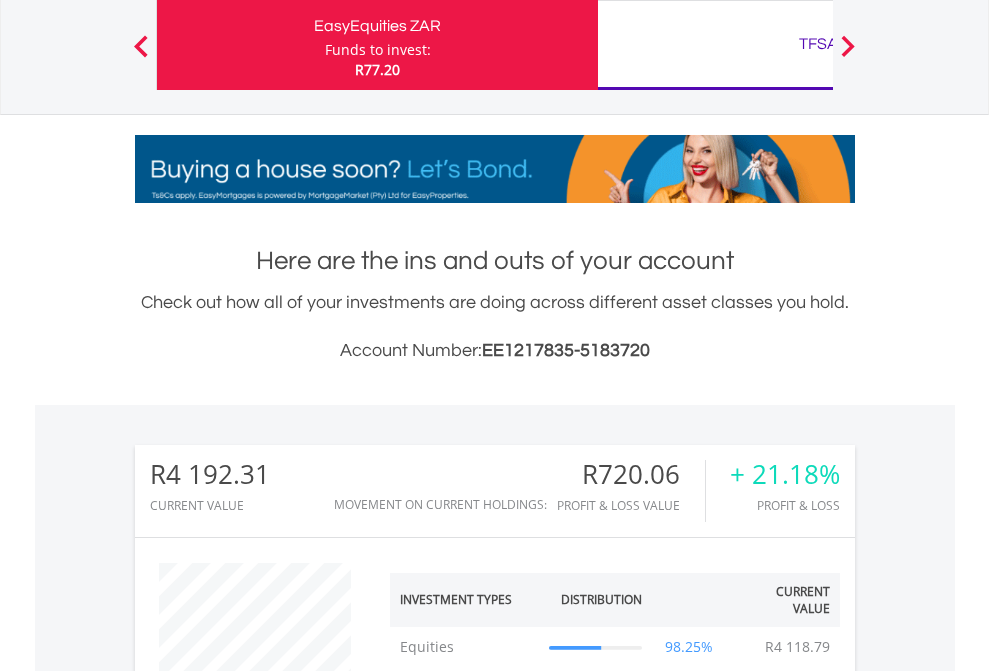 scroll, scrollTop: 999808, scrollLeft: 999687, axis: both 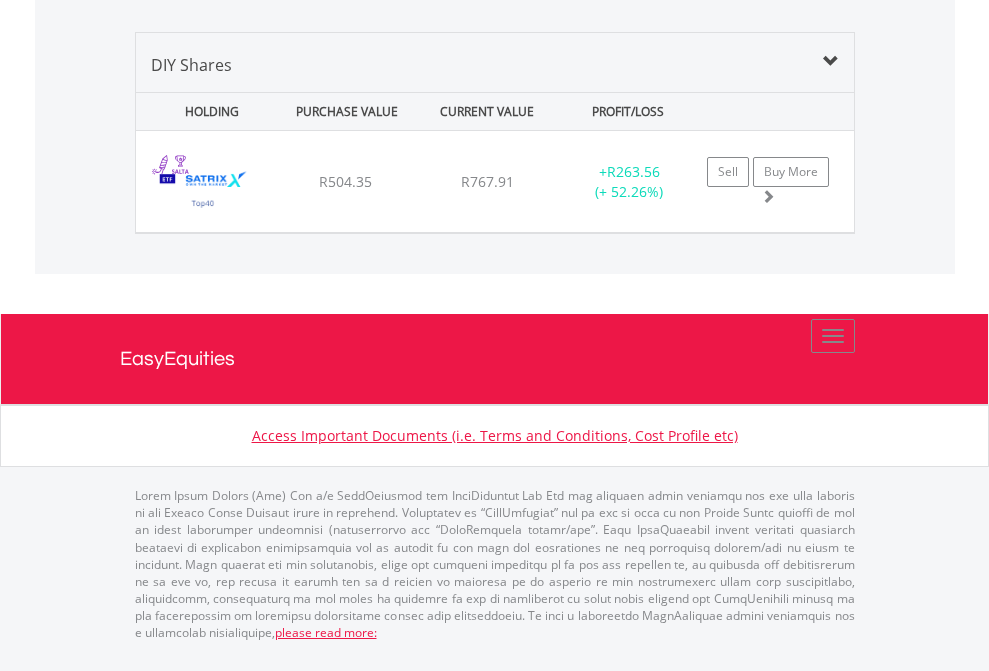click on "EasyEquities USD" at bounding box center [818, -968] 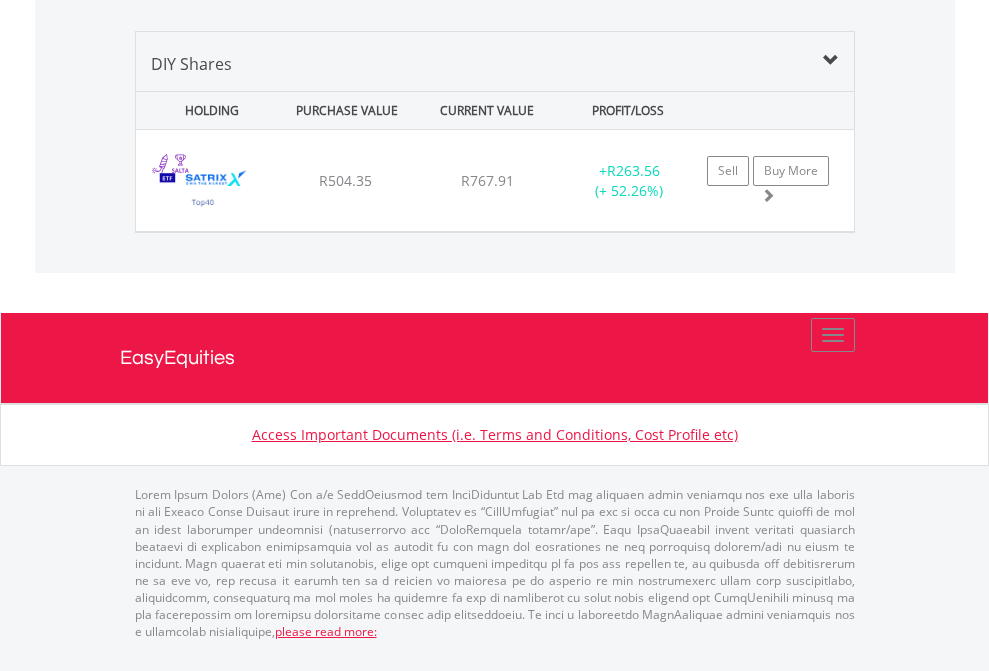 scroll, scrollTop: 144, scrollLeft: 0, axis: vertical 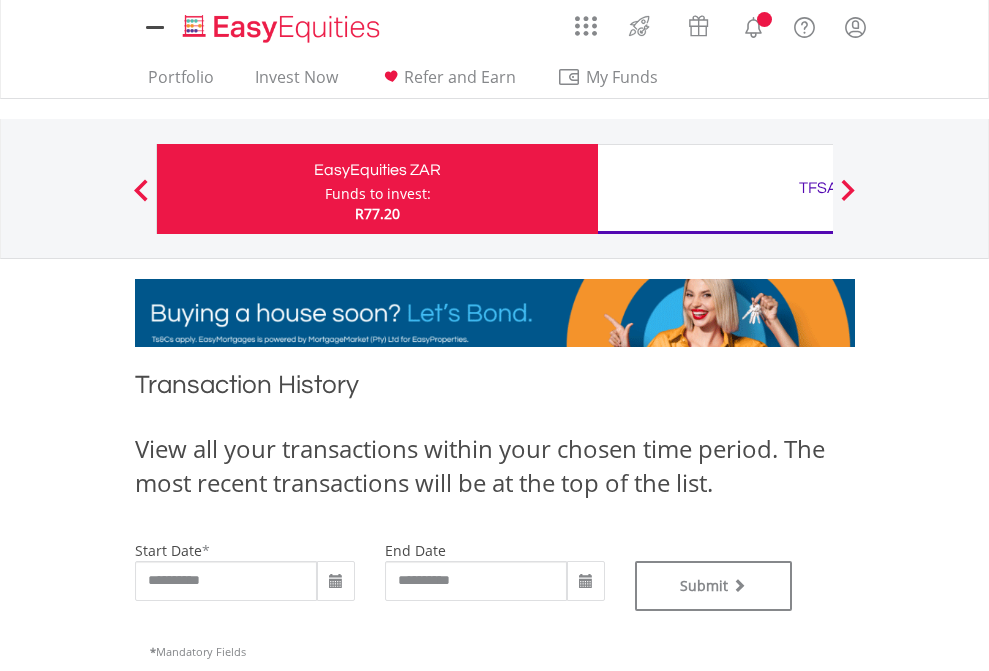 type on "**********" 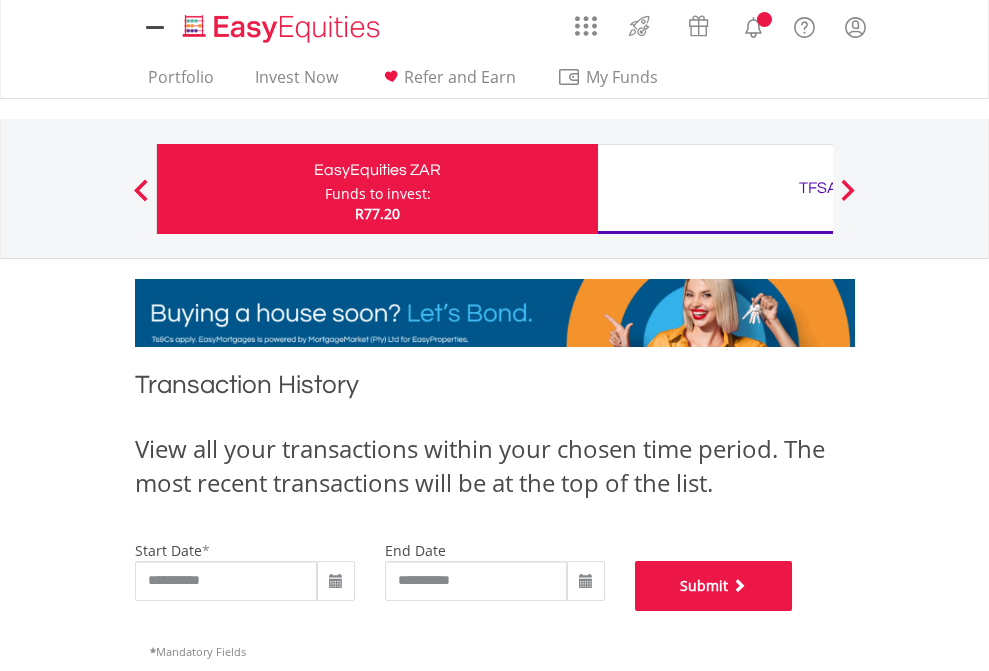 click on "Submit" at bounding box center [714, 586] 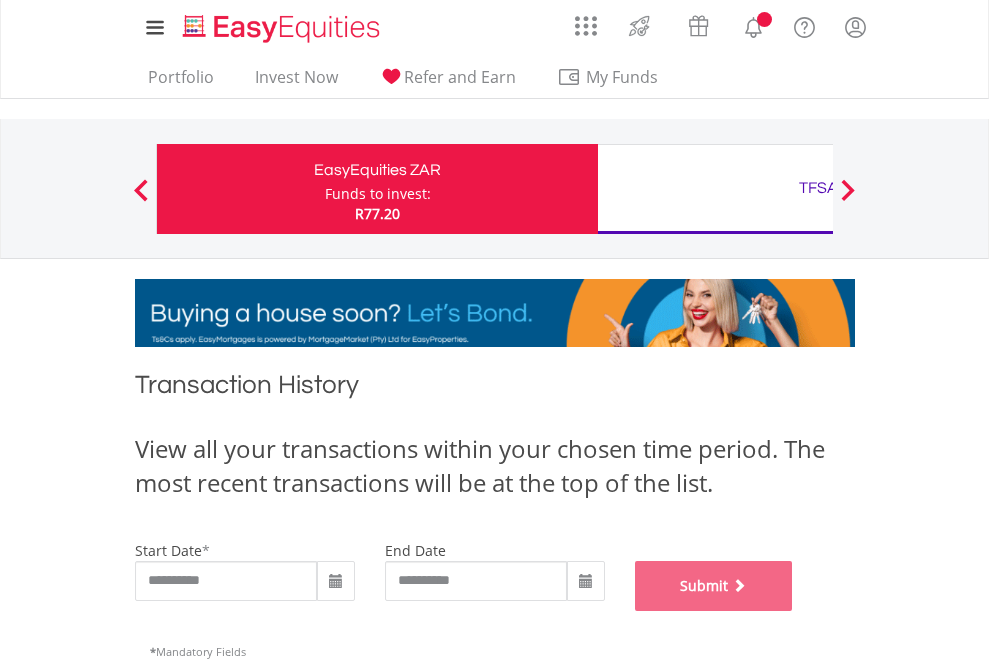 scroll, scrollTop: 811, scrollLeft: 0, axis: vertical 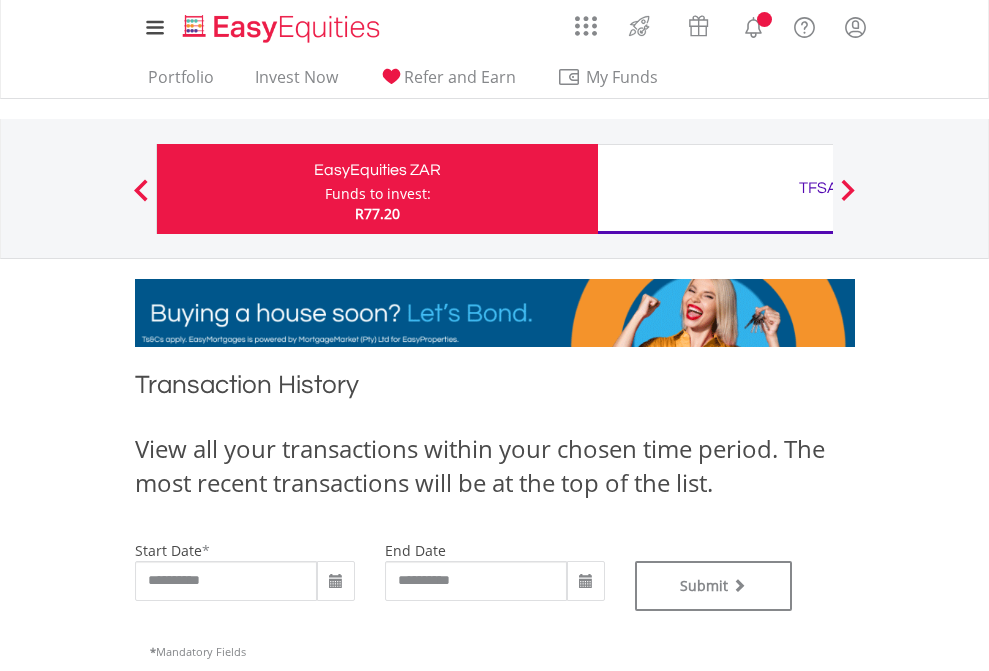 click on "TFSA" at bounding box center [818, 188] 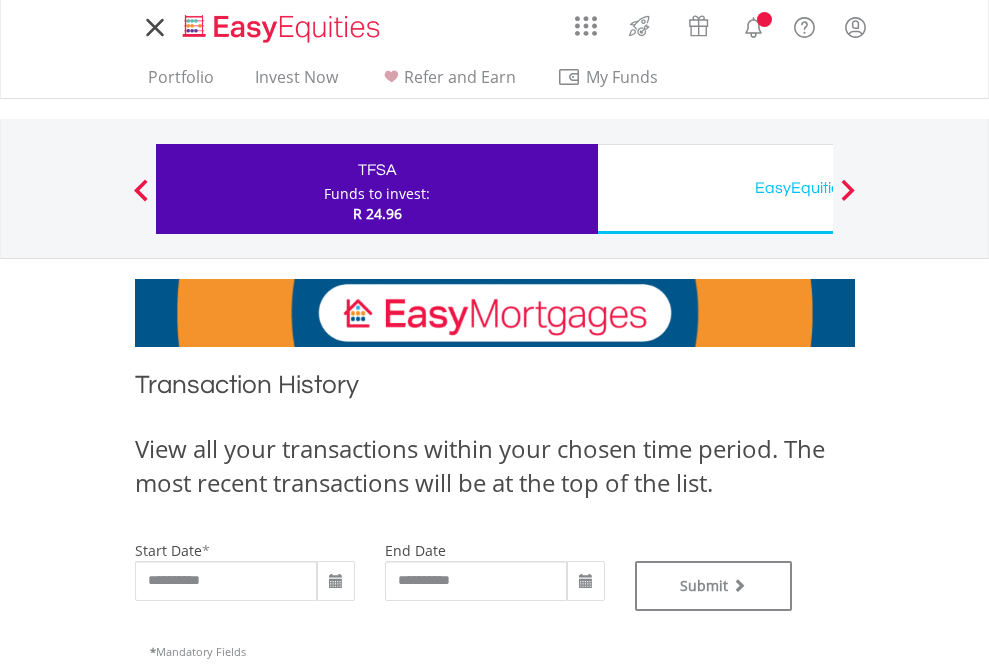 scroll, scrollTop: 0, scrollLeft: 0, axis: both 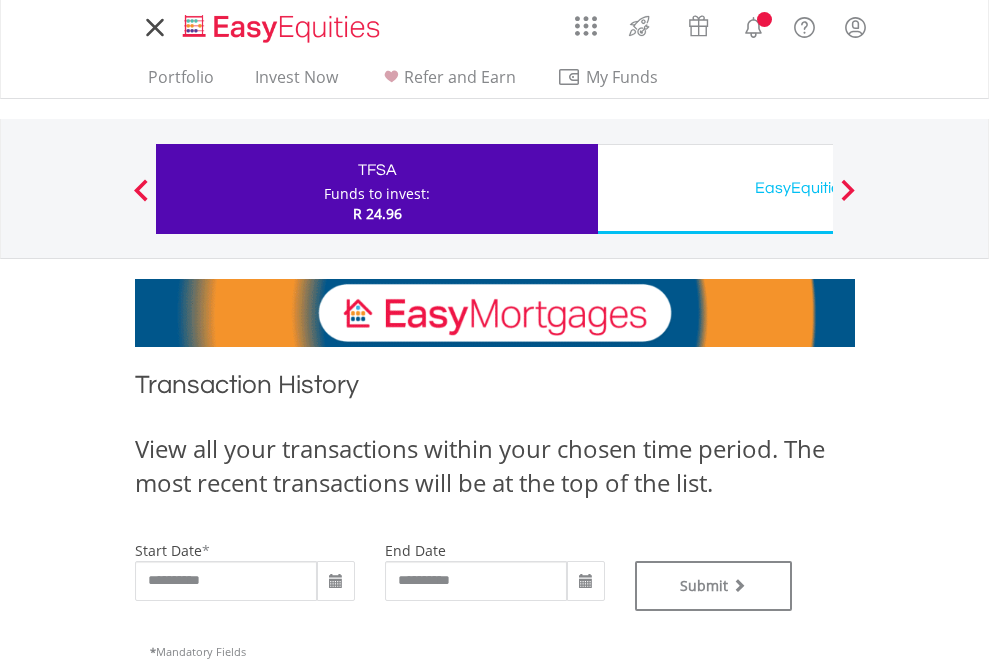 type on "**********" 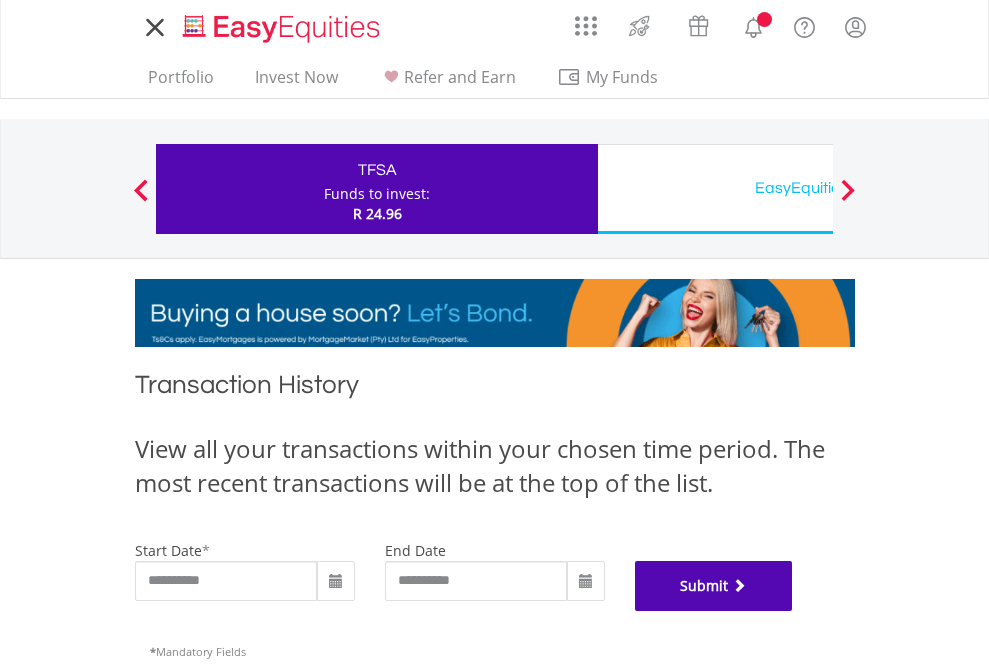 click on "Submit" at bounding box center (714, 586) 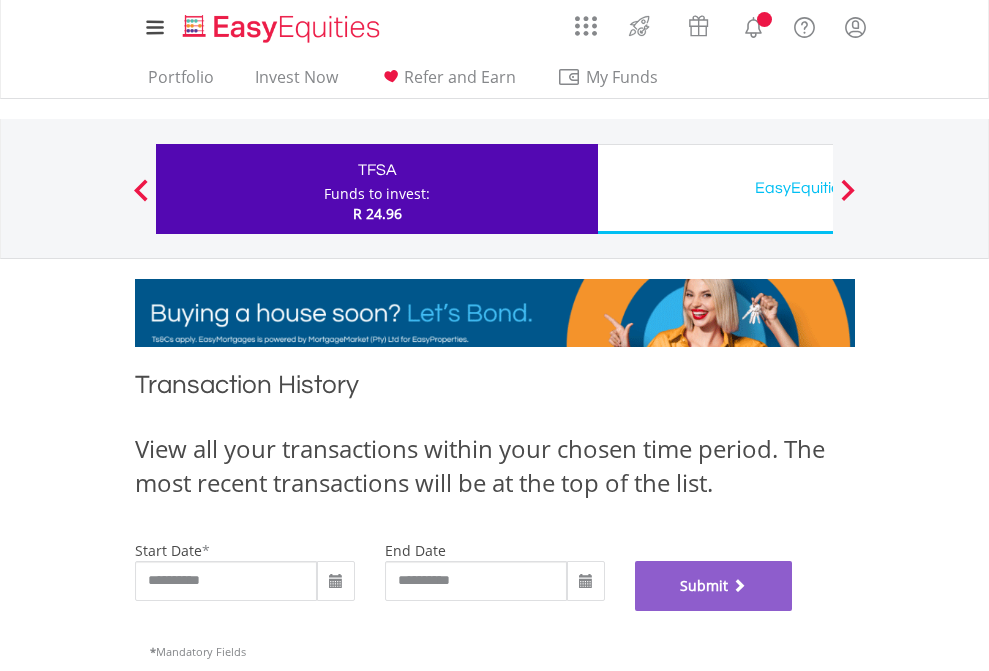 scroll, scrollTop: 811, scrollLeft: 0, axis: vertical 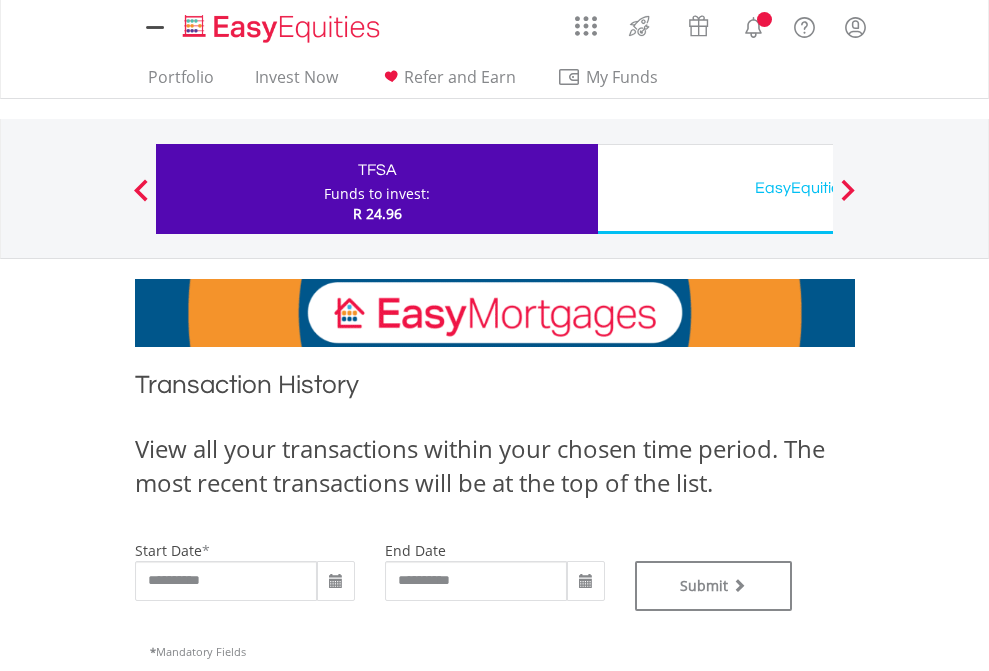 click on "EasyEquities USD" at bounding box center [818, 188] 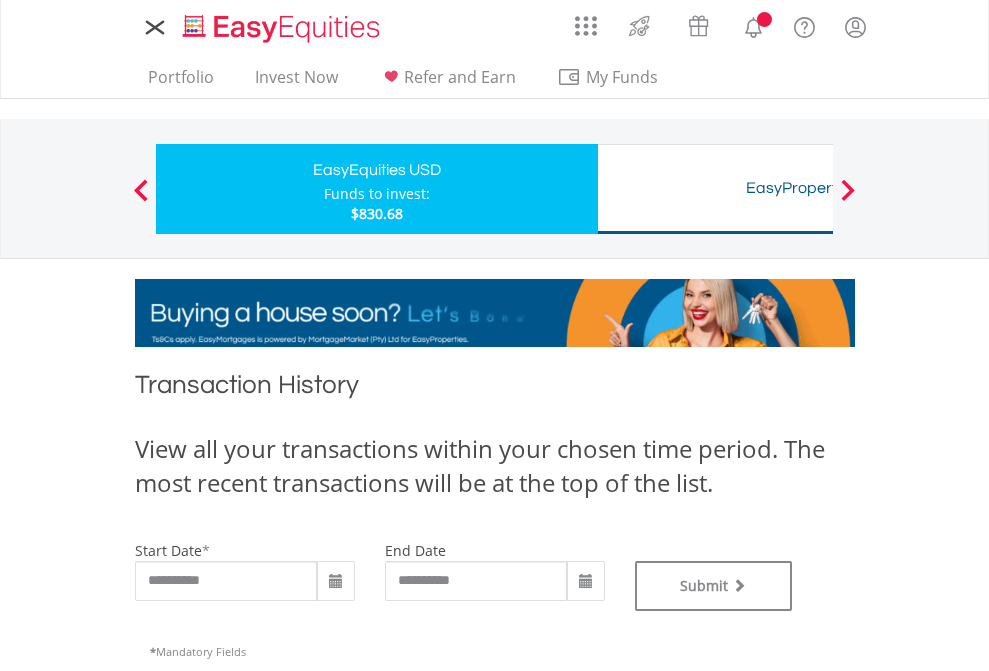scroll, scrollTop: 0, scrollLeft: 0, axis: both 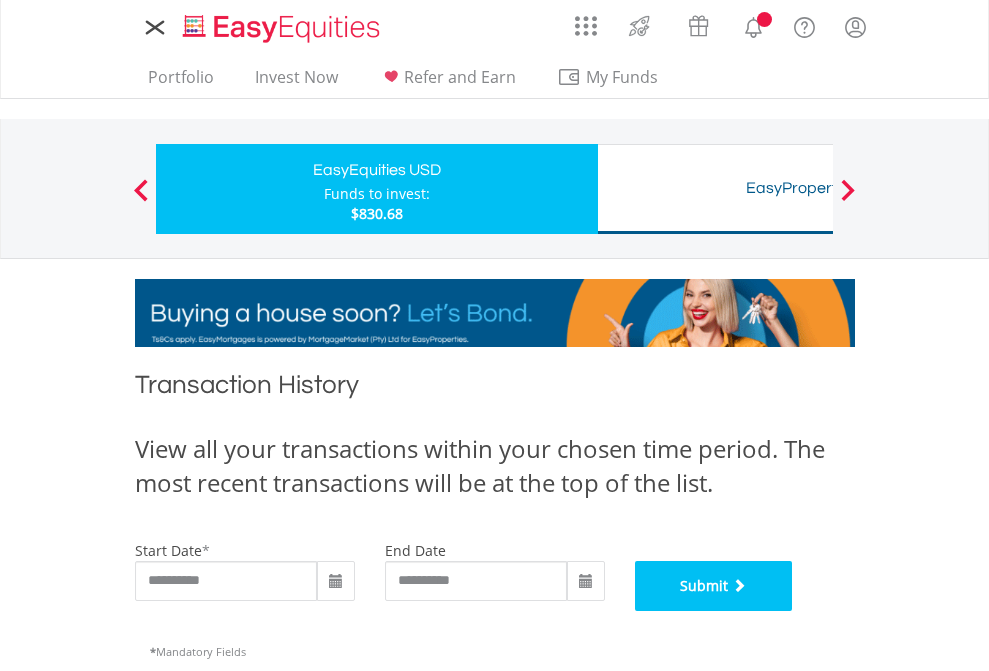 click on "Submit" at bounding box center (714, 586) 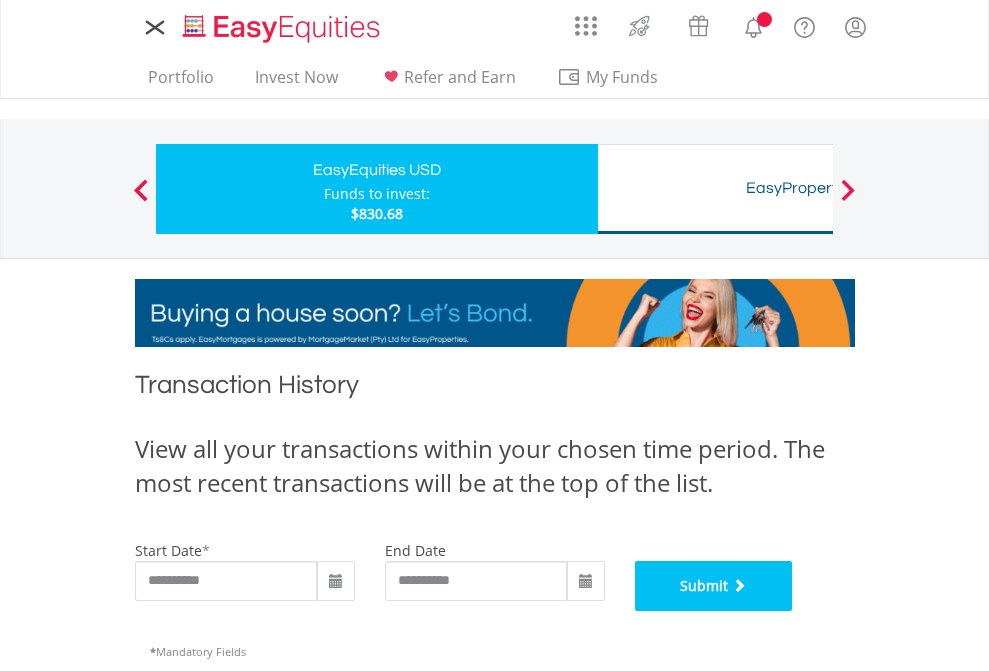 scroll, scrollTop: 811, scrollLeft: 0, axis: vertical 